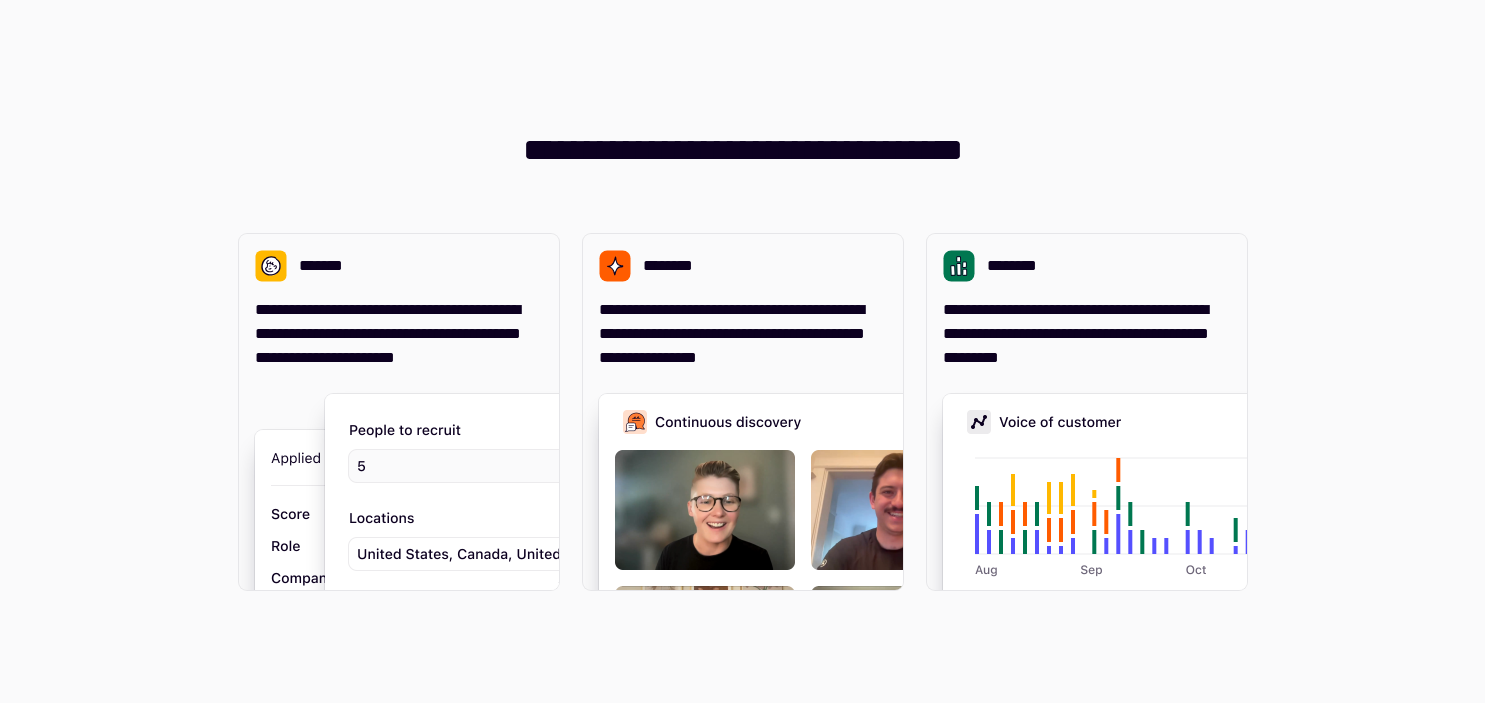 scroll, scrollTop: 0, scrollLeft: 0, axis: both 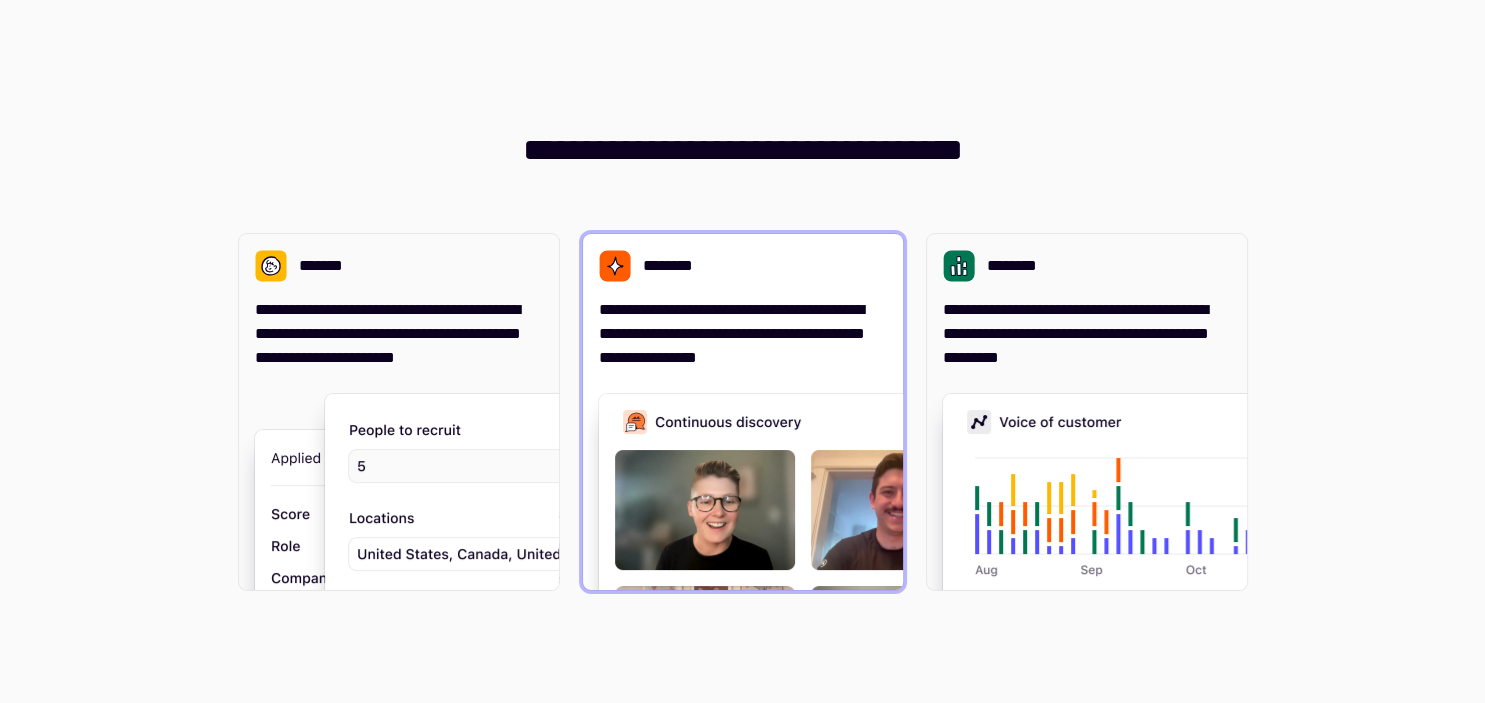 click on "********" at bounding box center [743, 266] 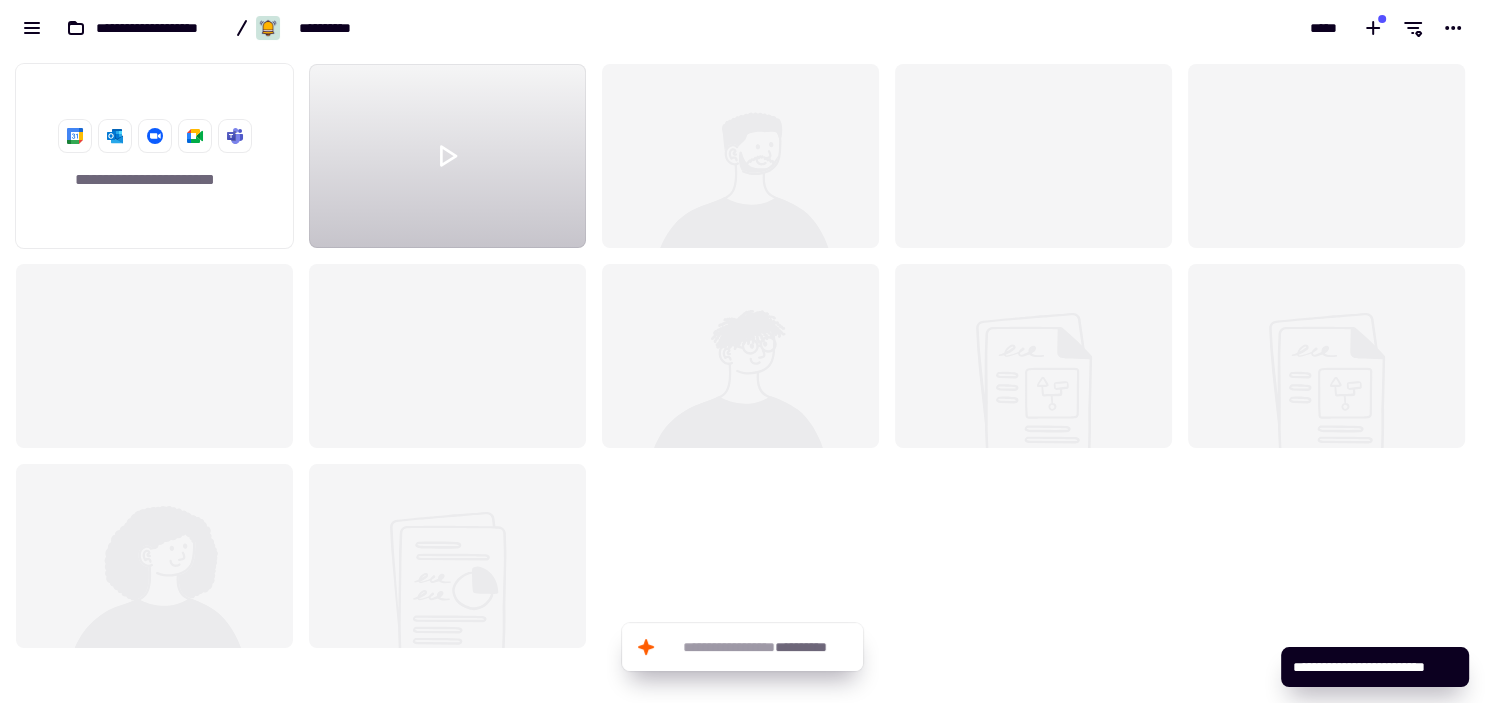 scroll, scrollTop: 1, scrollLeft: 2, axis: both 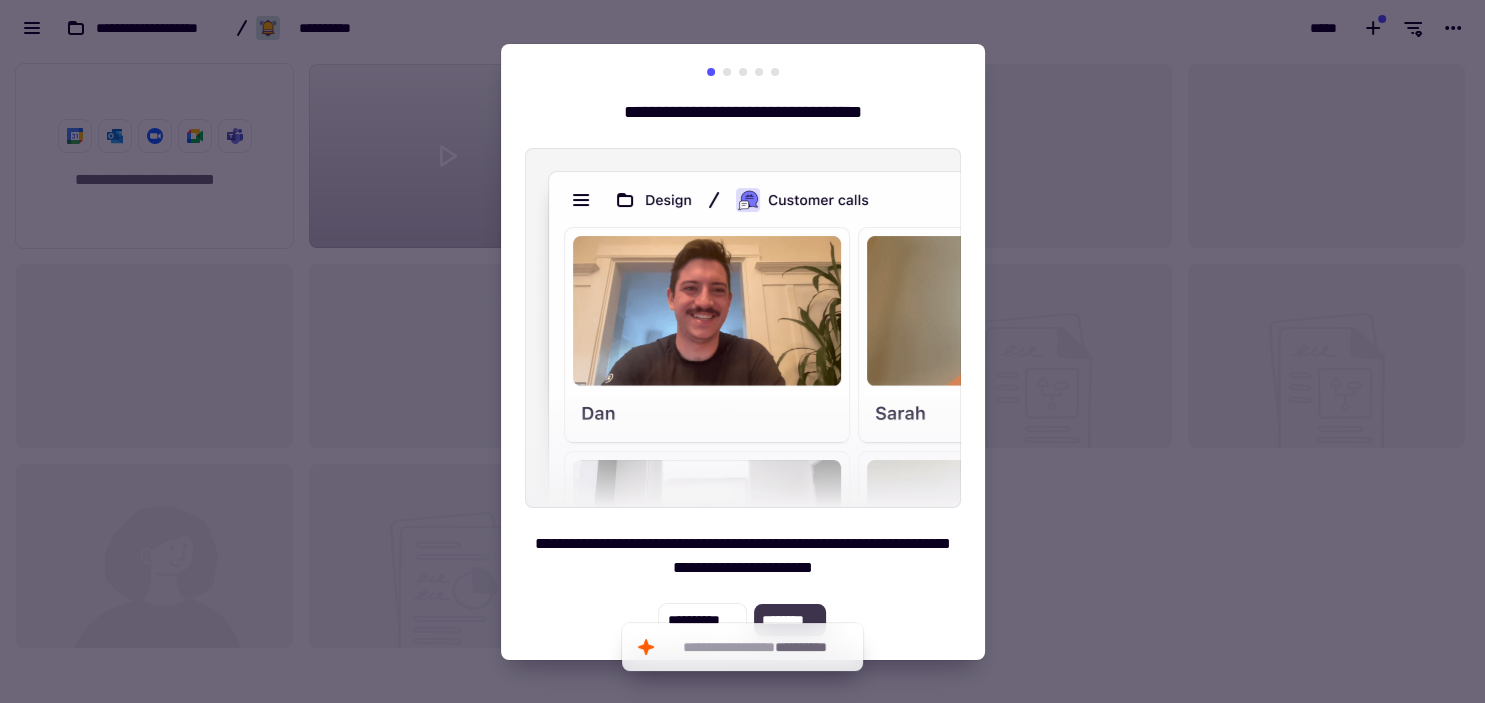 click on "********" 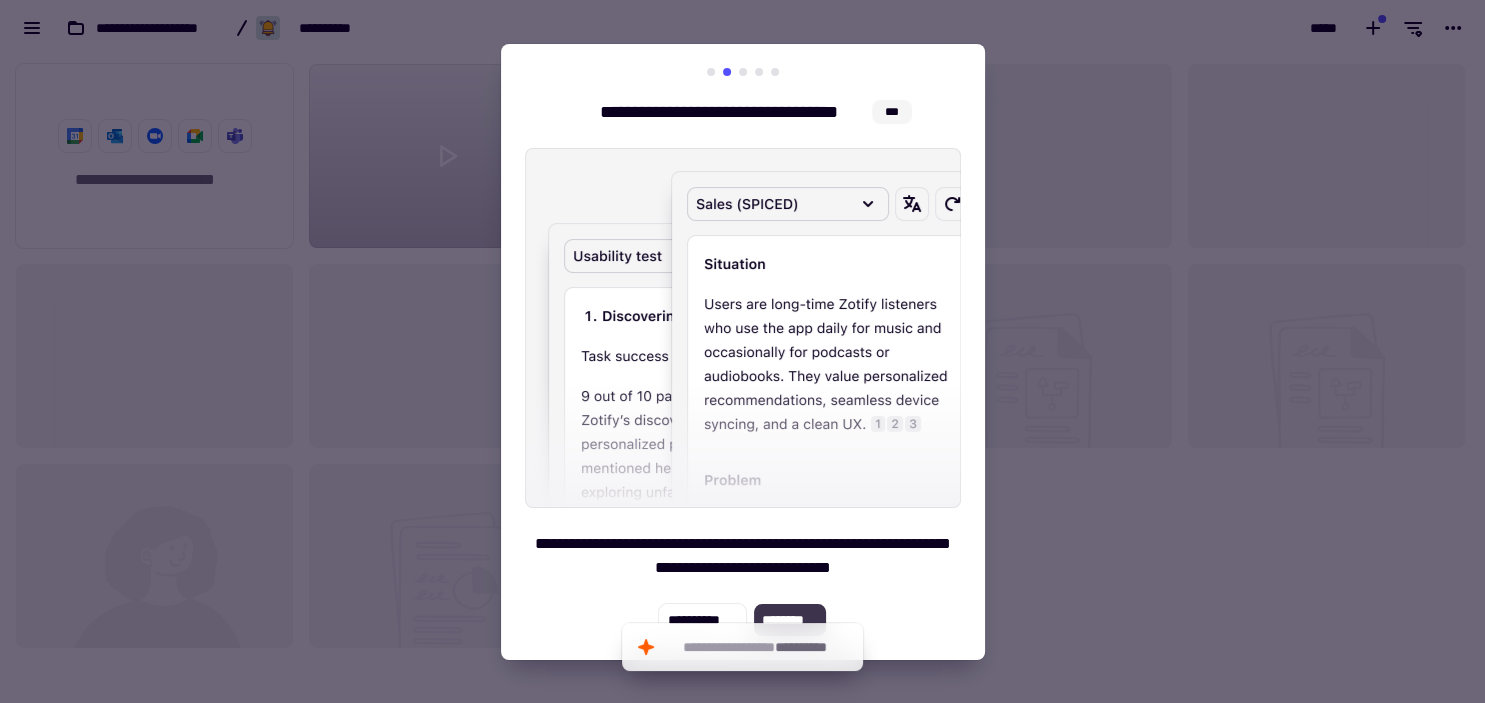 click on "********" 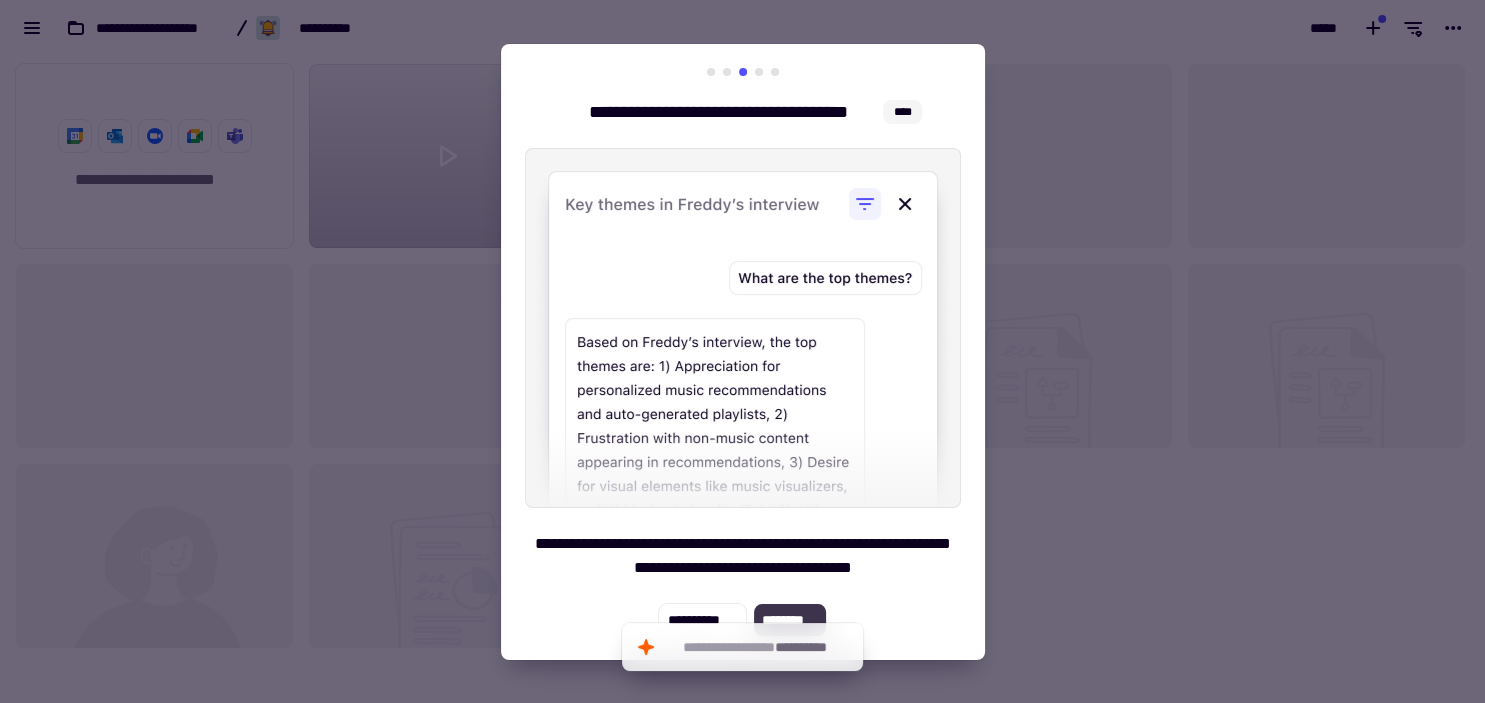 click on "********" 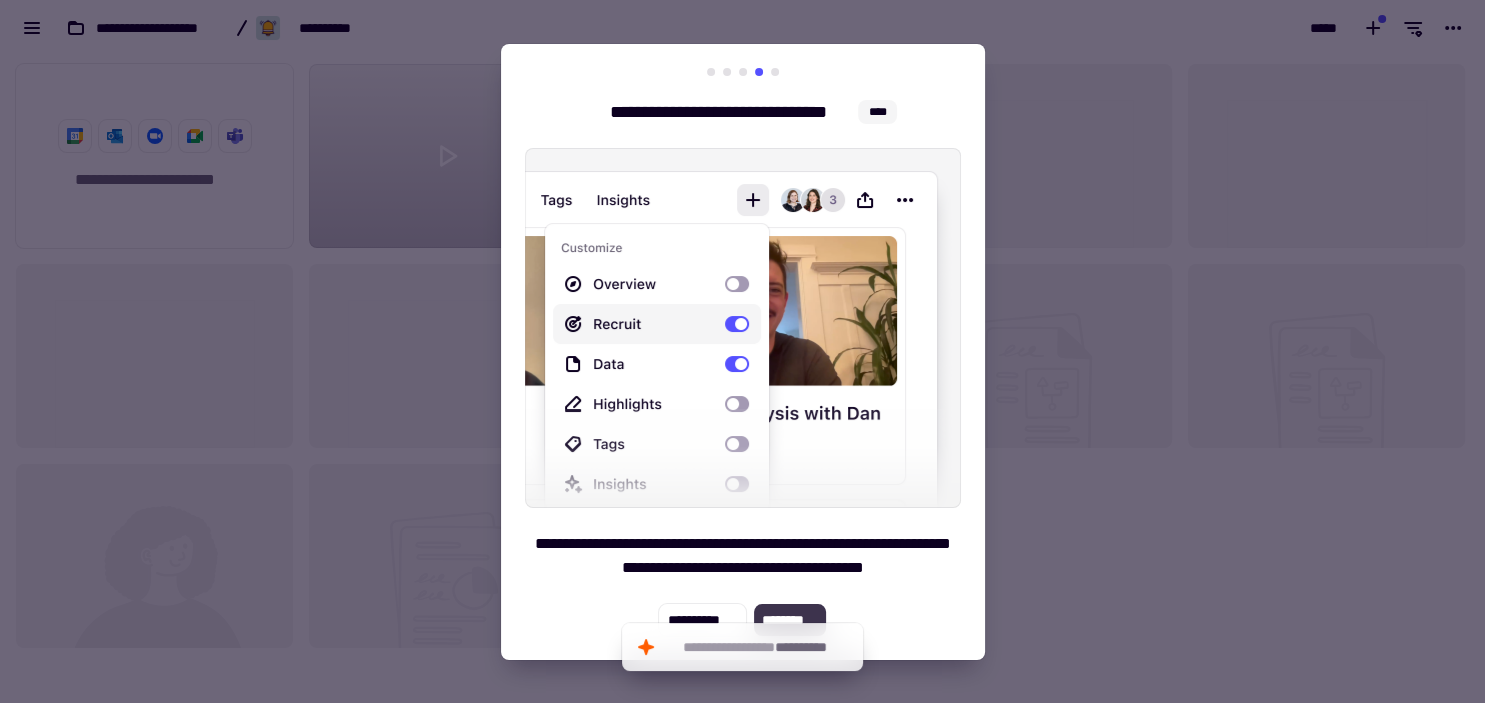 click on "********" 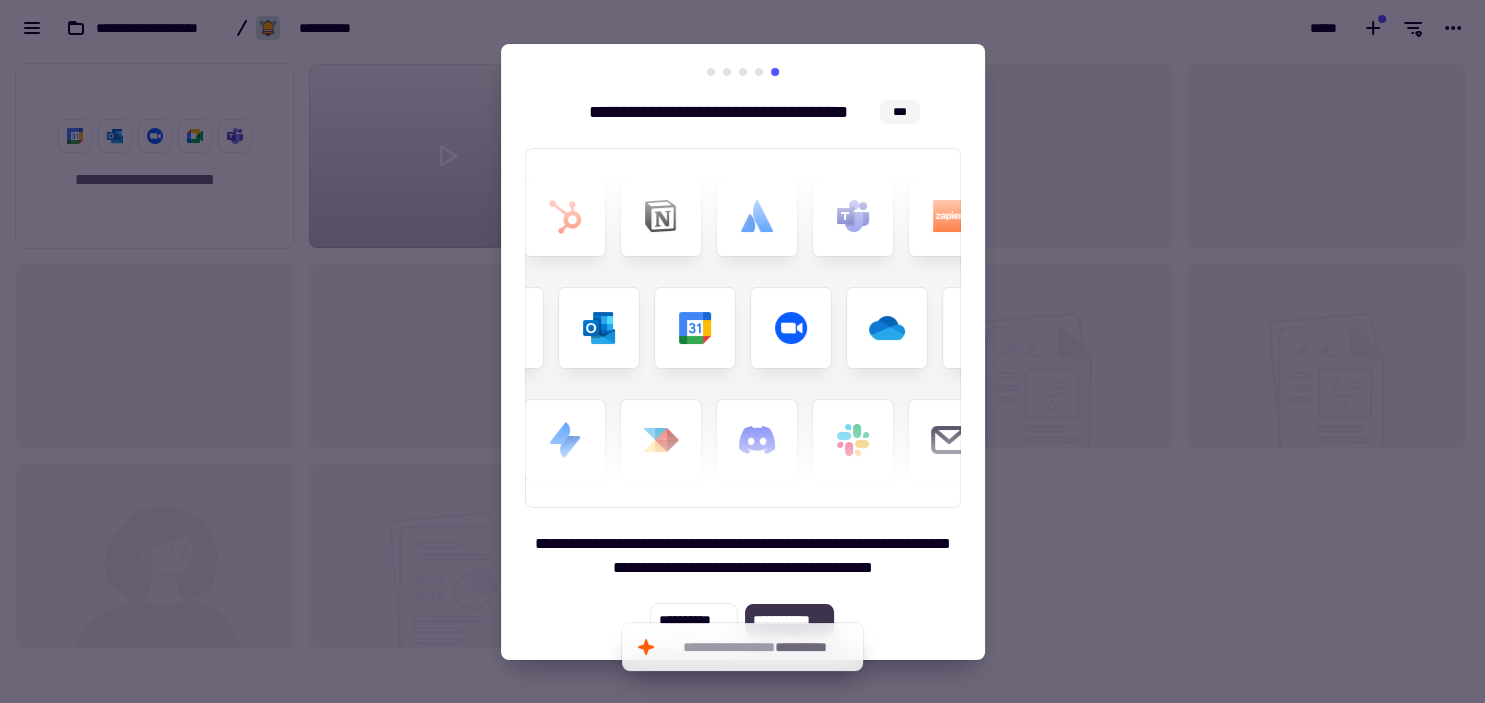 click on "**********" 